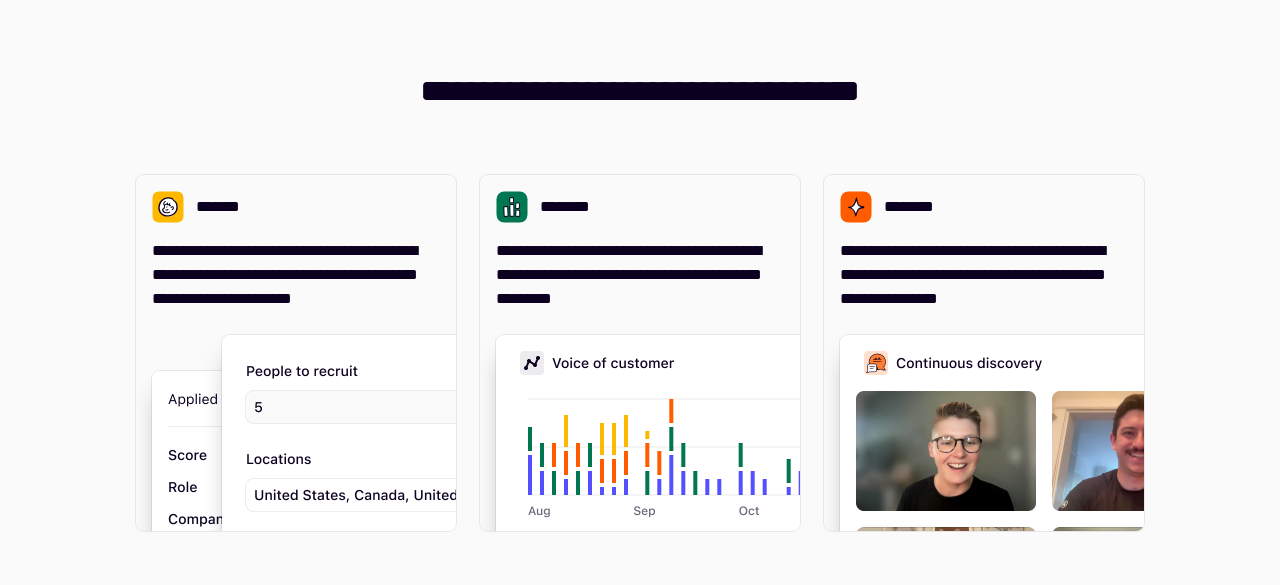 scroll, scrollTop: 0, scrollLeft: 0, axis: both 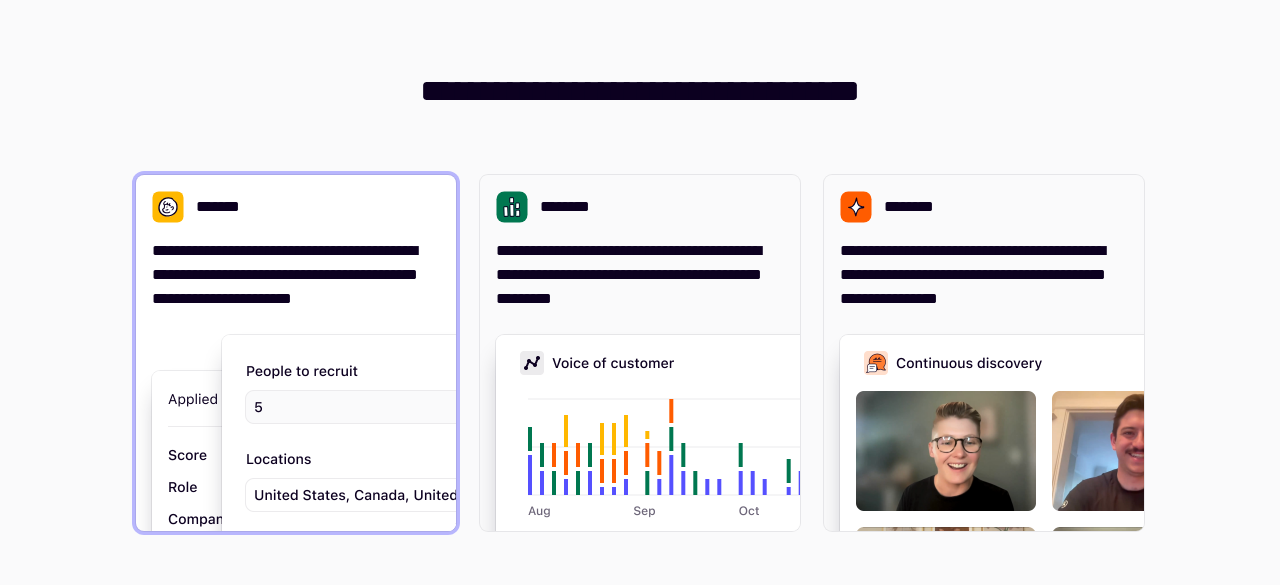 click on "**********" at bounding box center [296, 275] 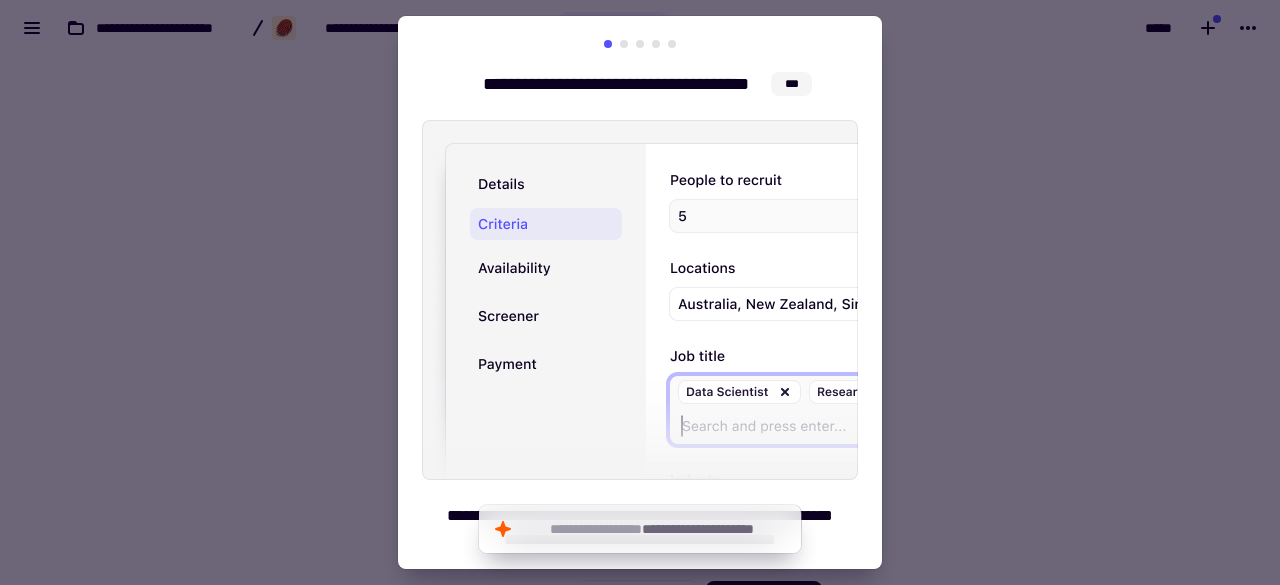 scroll, scrollTop: 50, scrollLeft: 0, axis: vertical 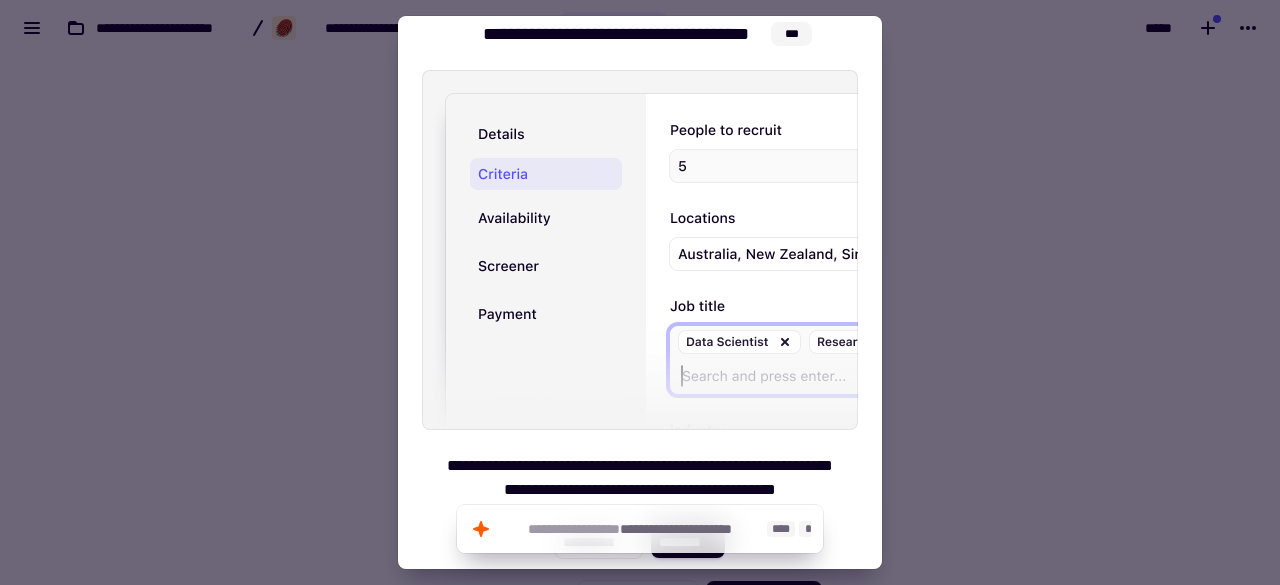 click on "**********" 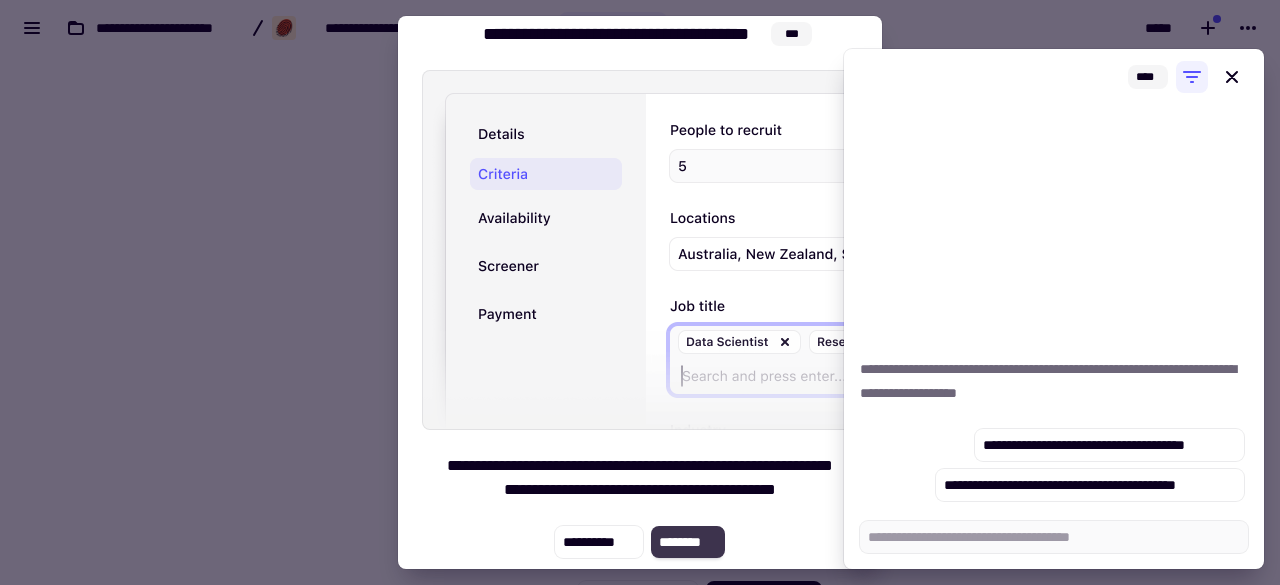 click on "********" 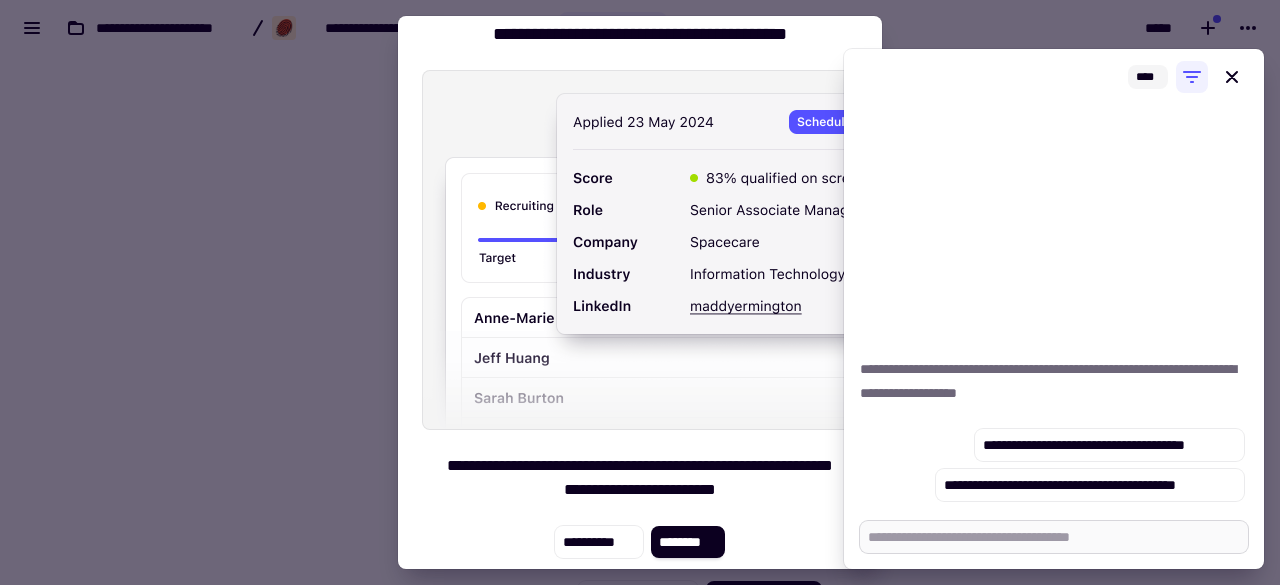 click at bounding box center (1054, 537) 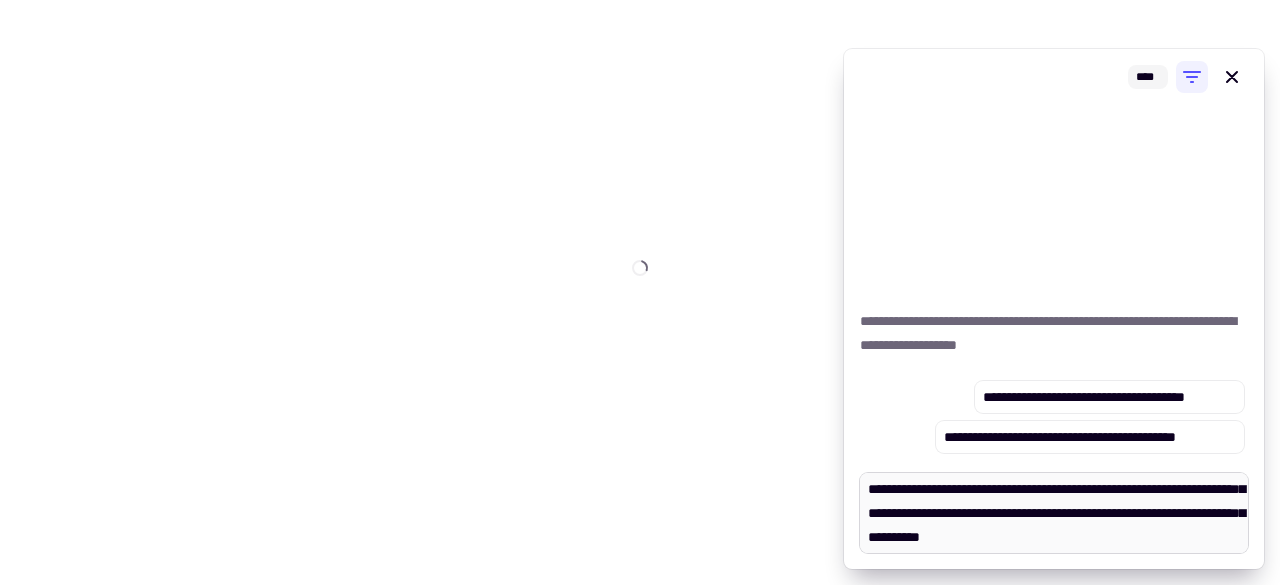 scroll, scrollTop: 0, scrollLeft: 0, axis: both 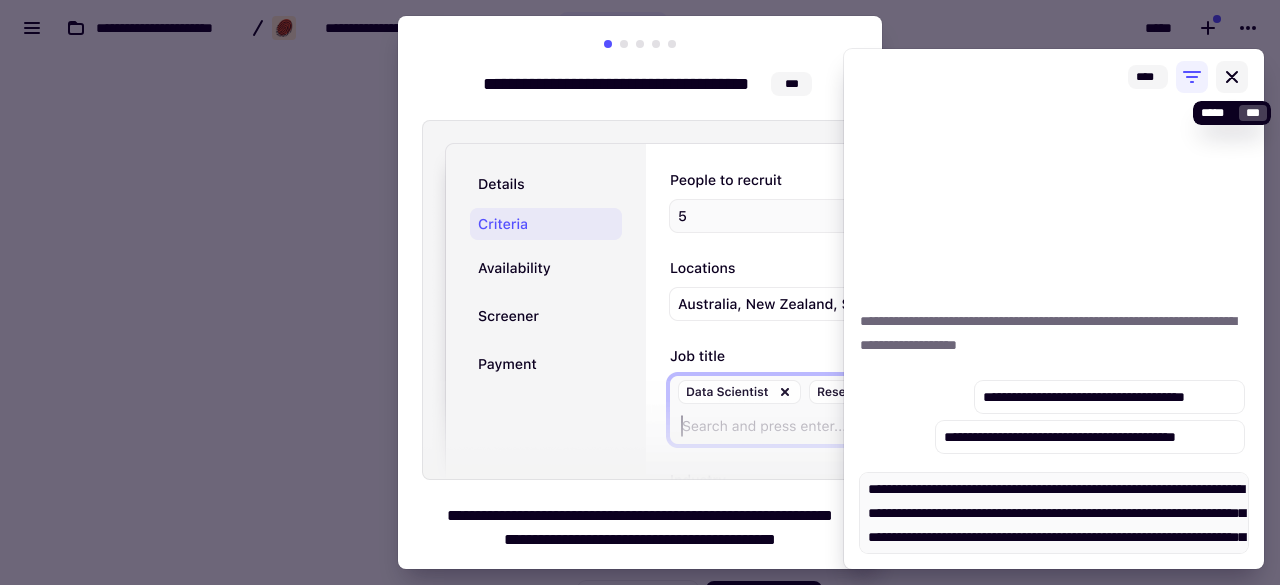 type on "**********" 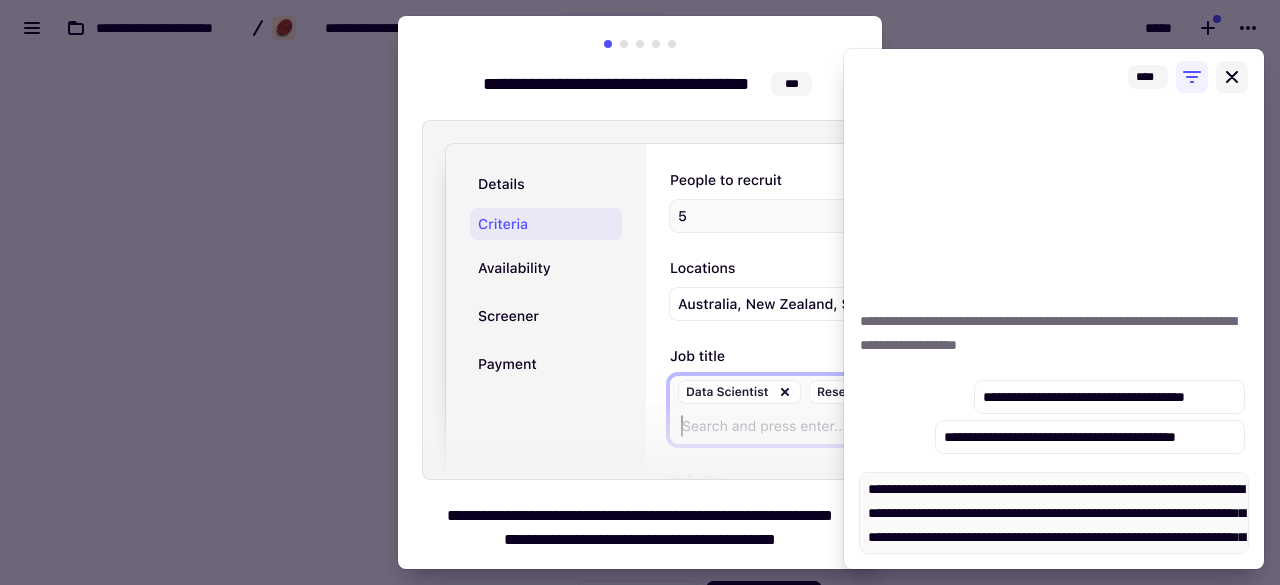 click 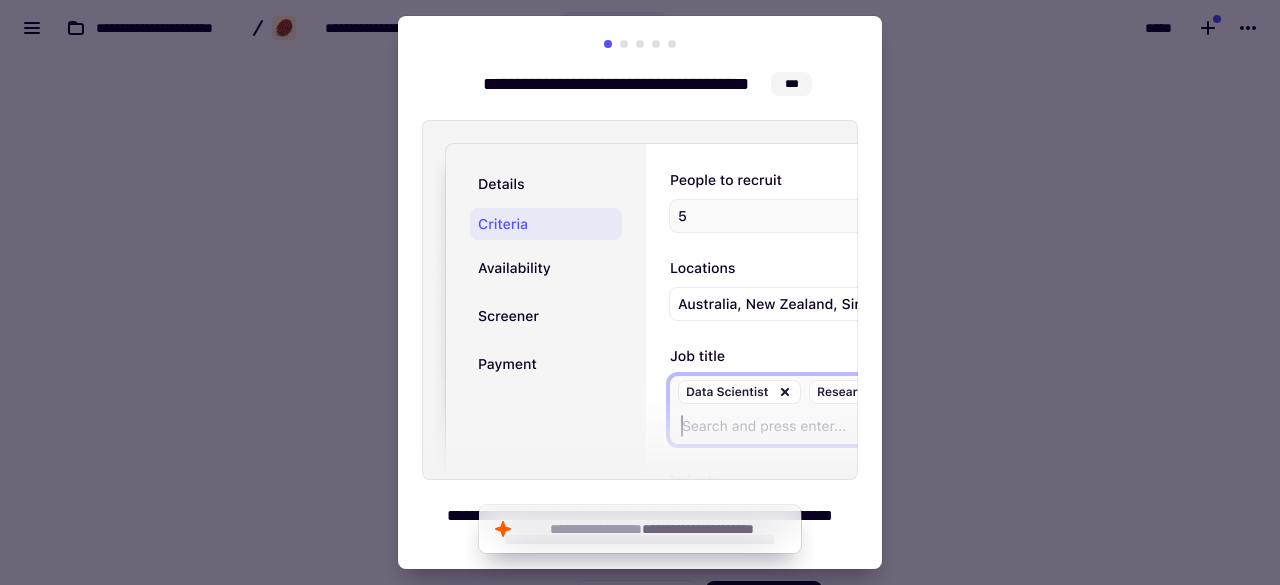 scroll, scrollTop: 50, scrollLeft: 0, axis: vertical 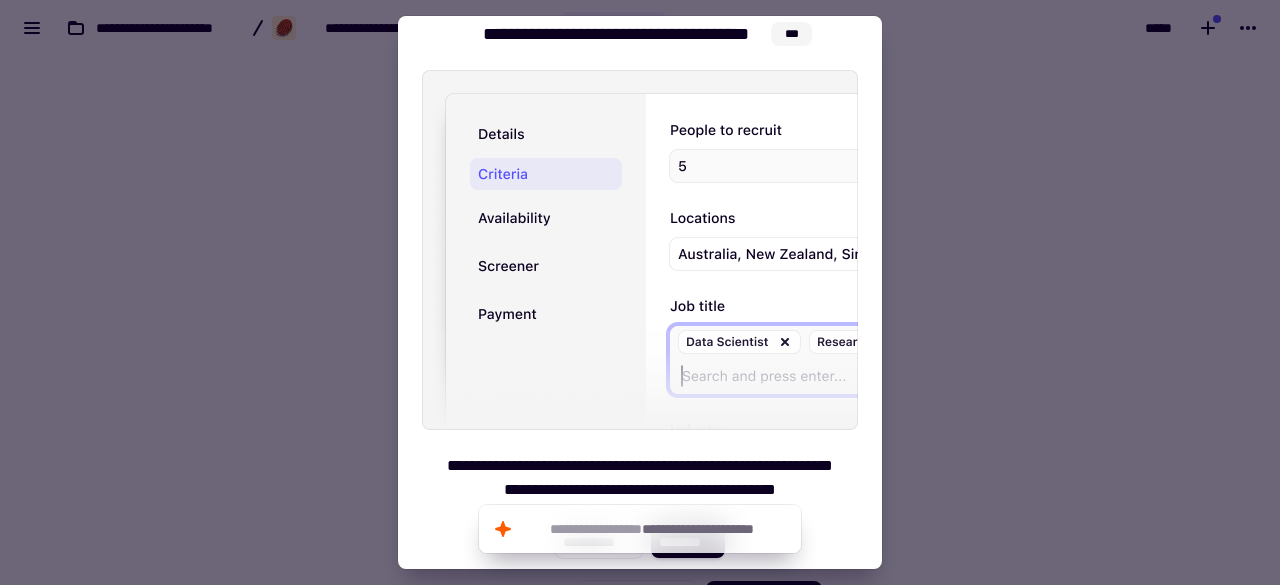 click on "**********" at bounding box center [640, 274] 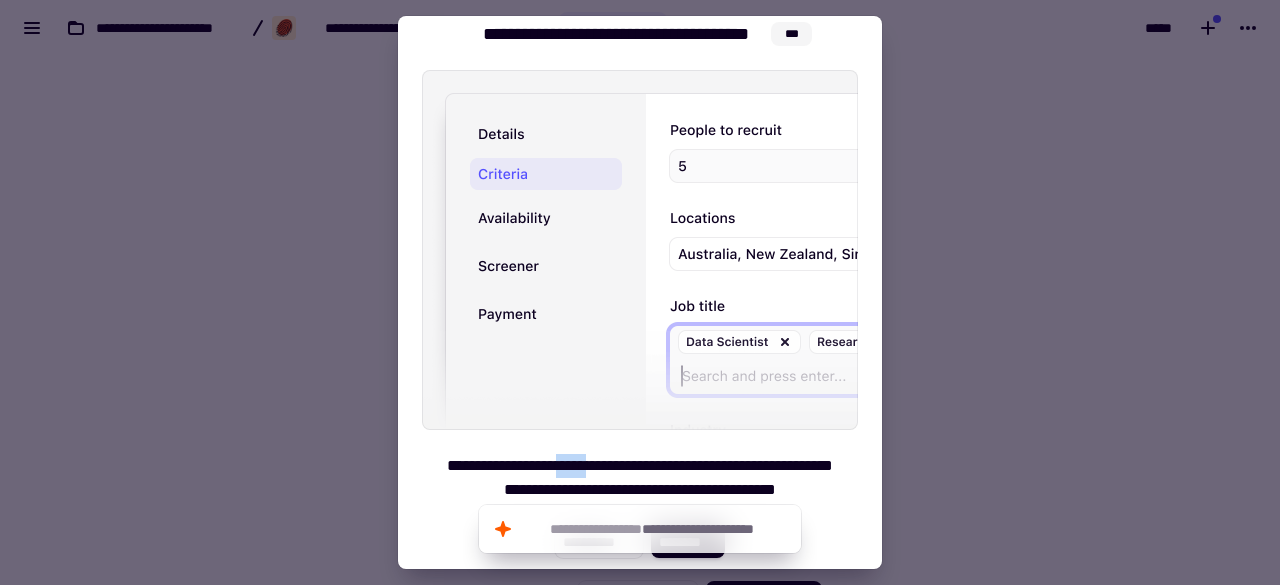 click on "**********" at bounding box center [640, 478] 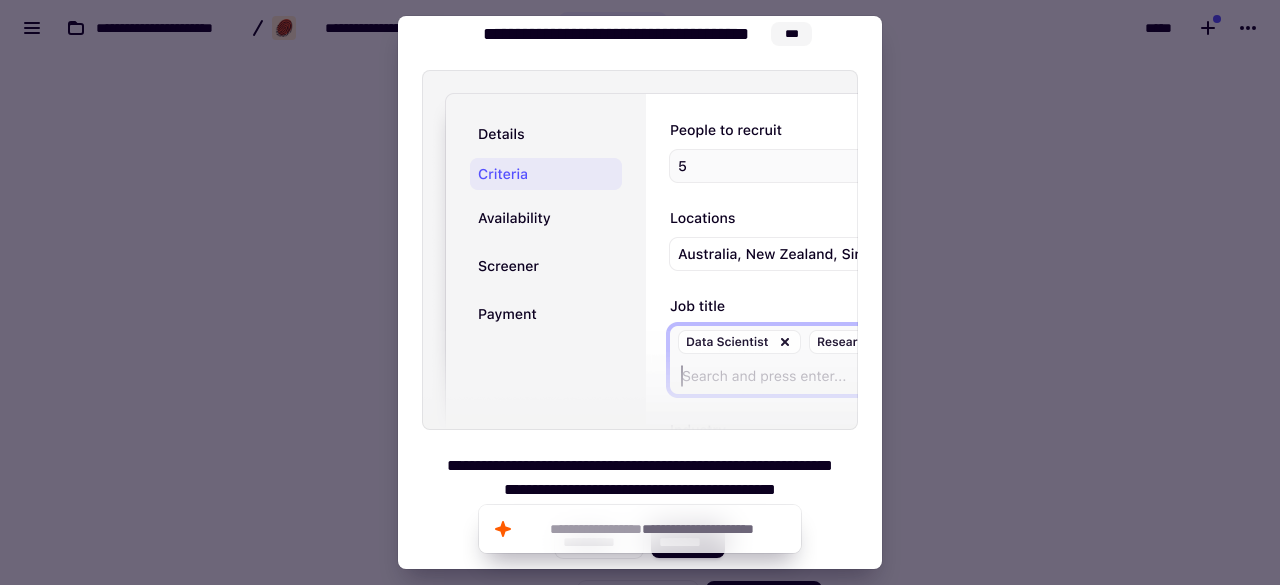 click on "**********" at bounding box center (640, 478) 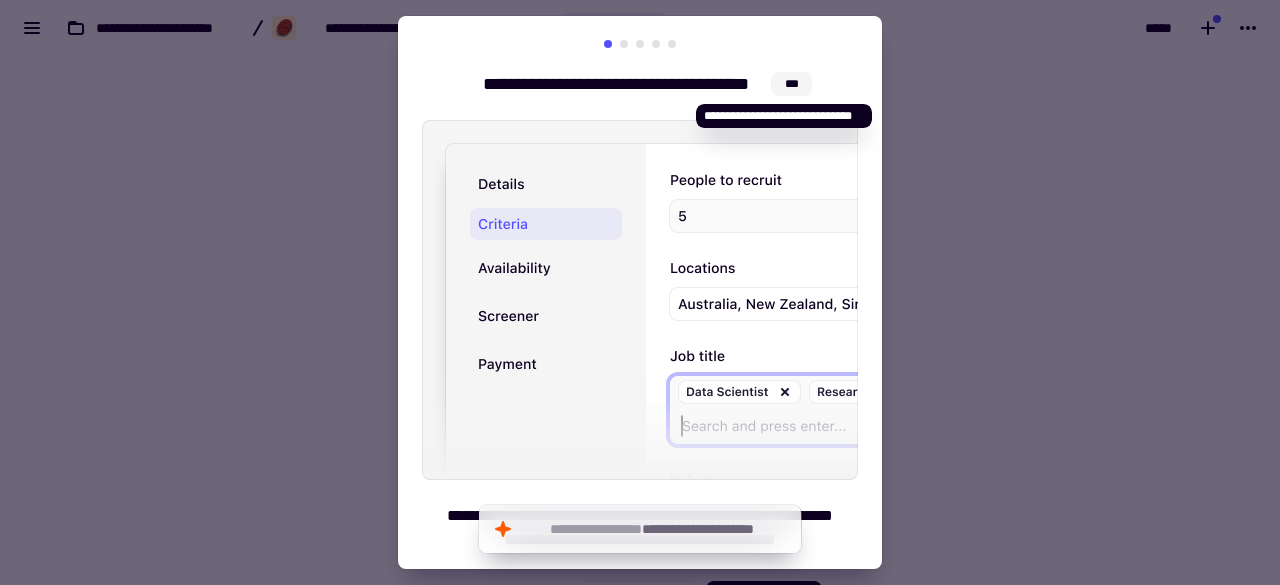 click on "***" at bounding box center [791, 84] 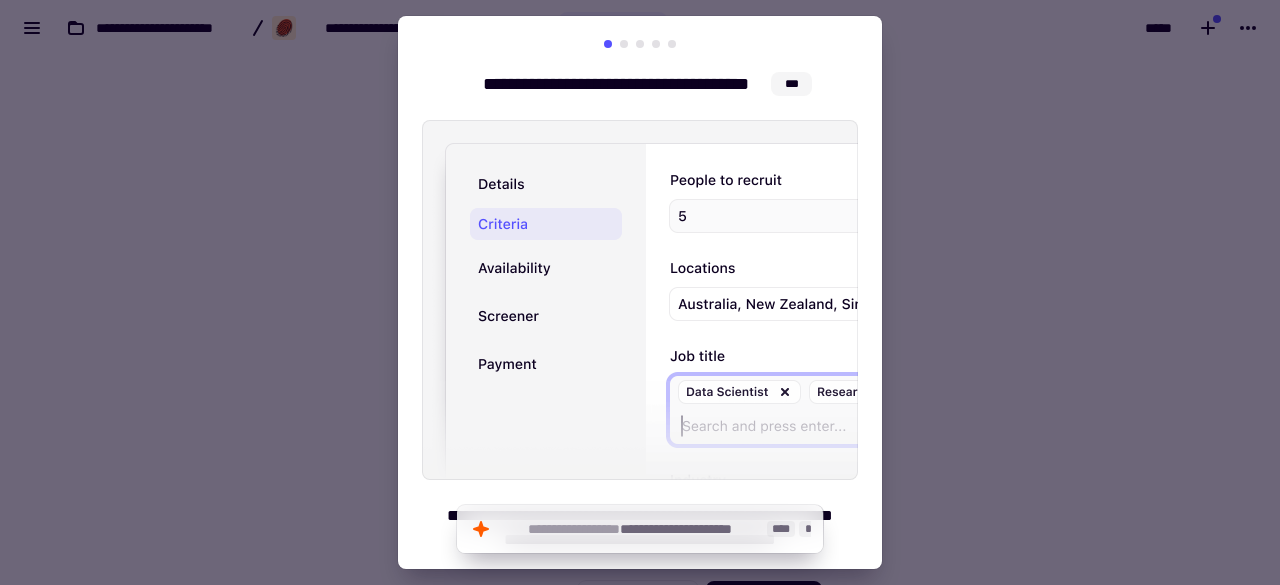 click on "**********" 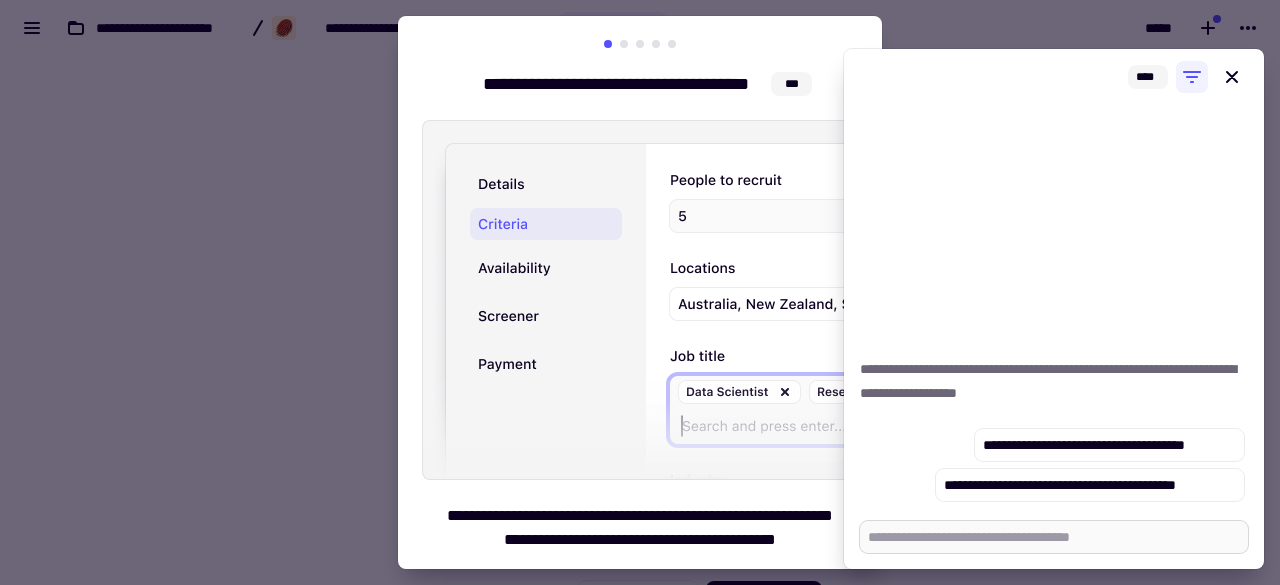 click at bounding box center [1054, 537] 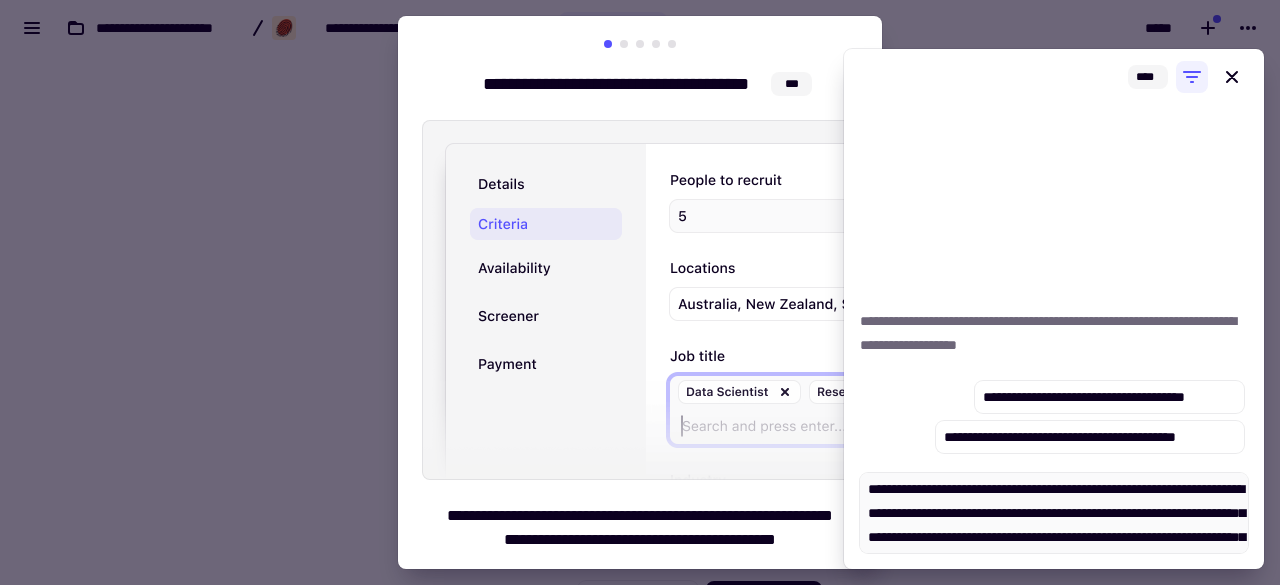type on "*" 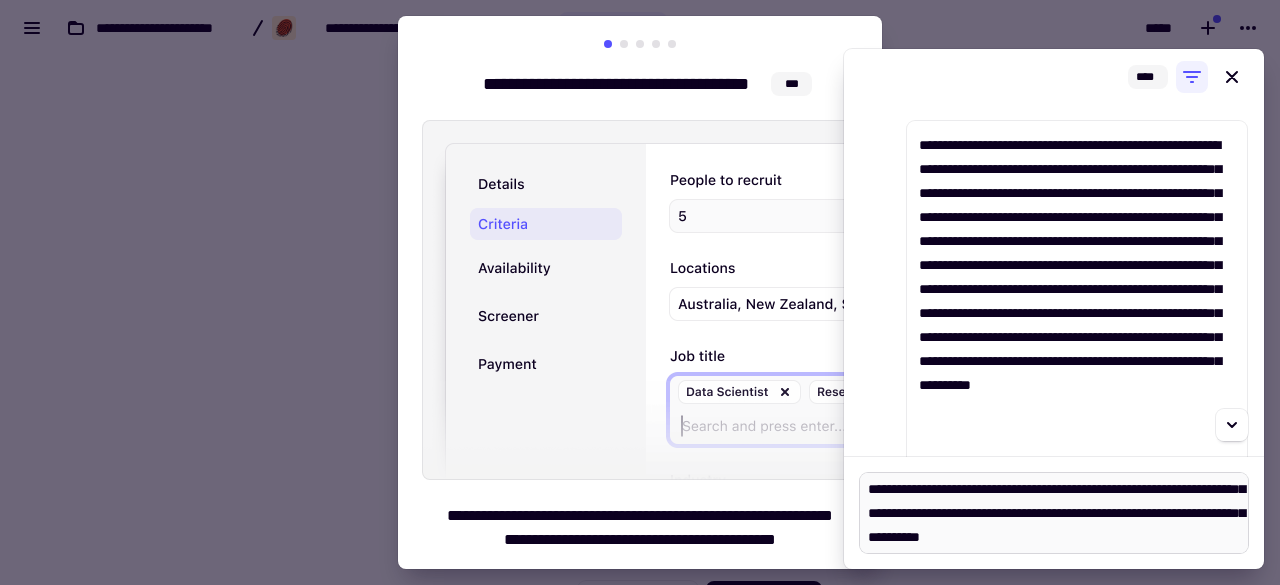 type on "*" 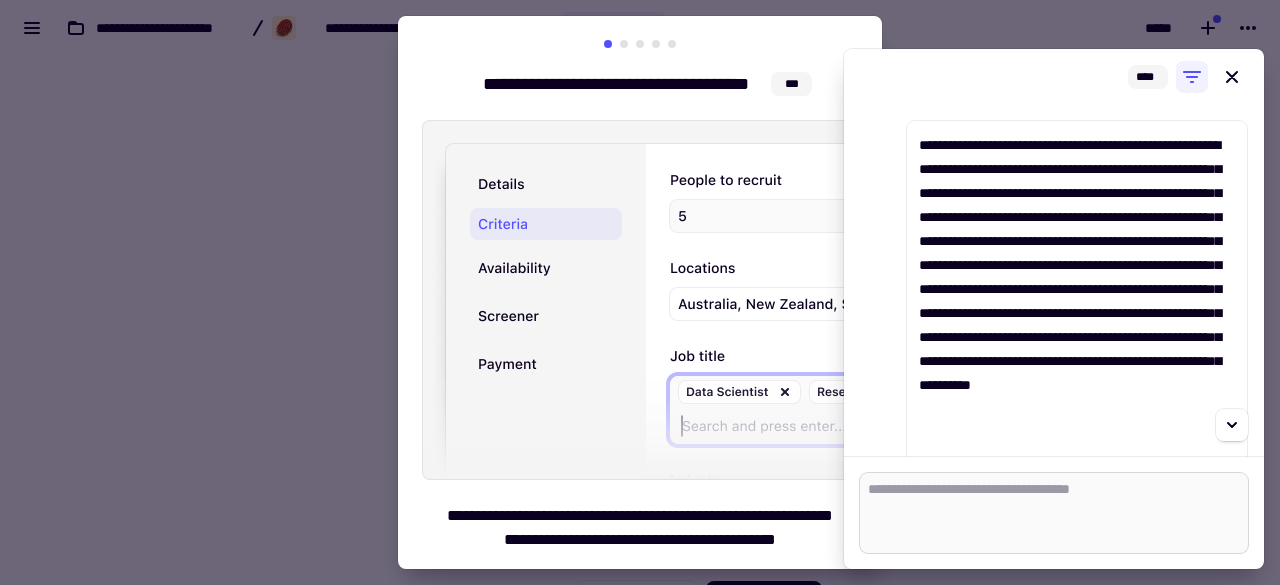 scroll, scrollTop: 0, scrollLeft: 0, axis: both 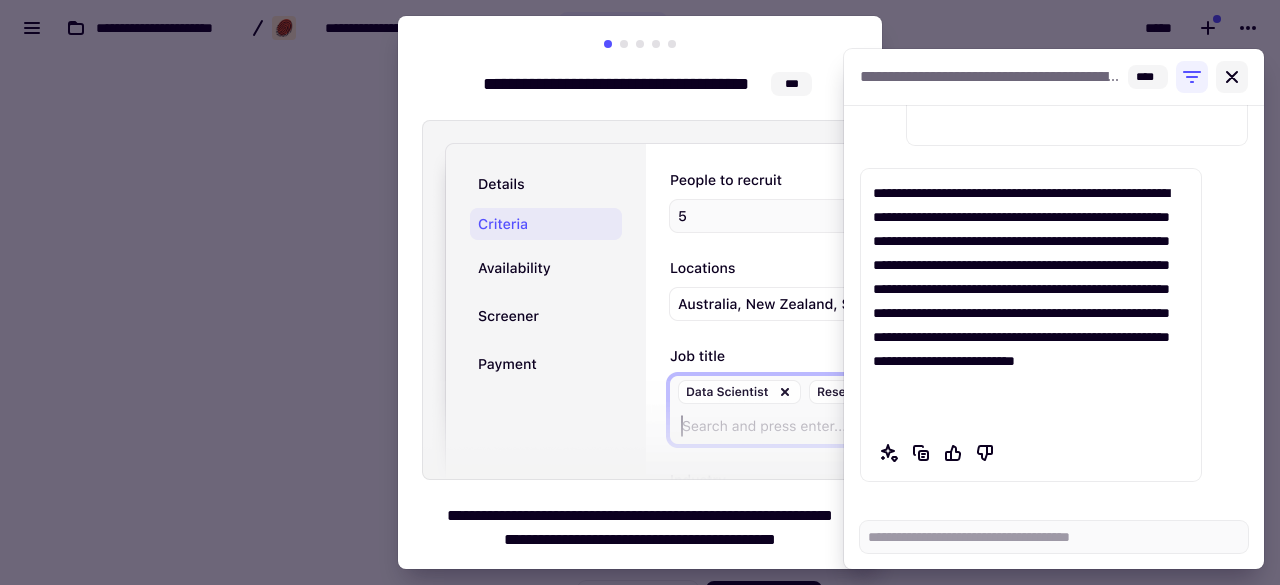 type on "*" 